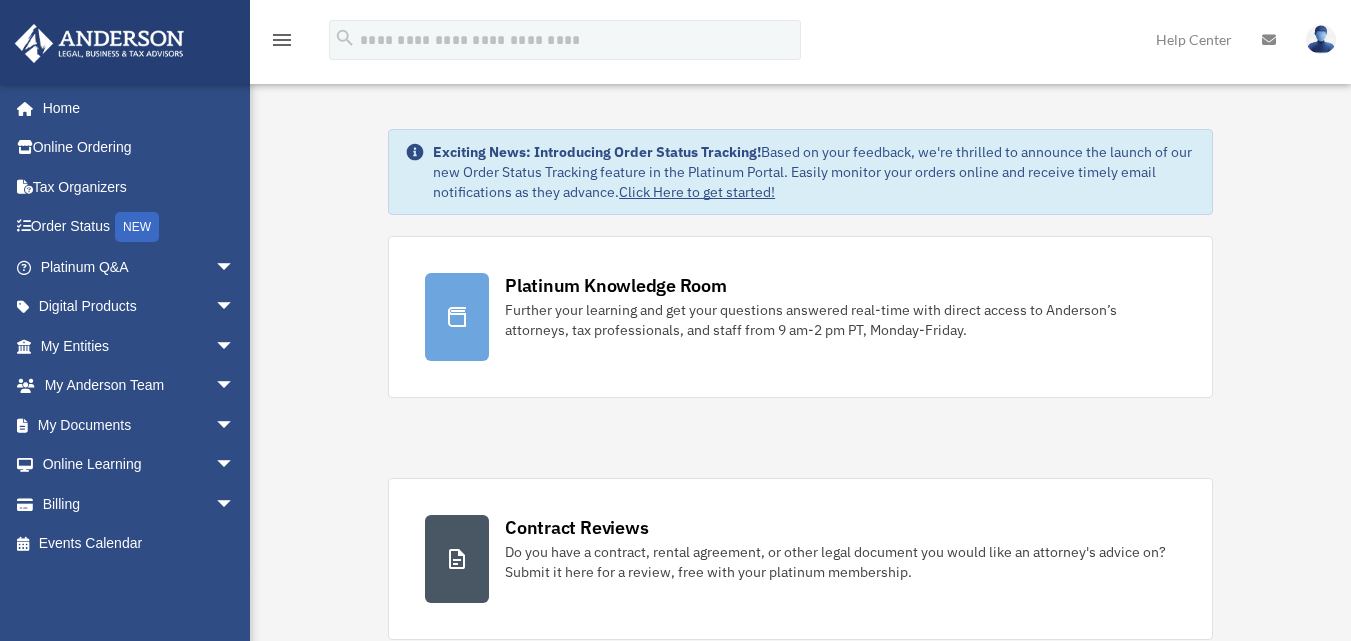 scroll, scrollTop: 0, scrollLeft: 0, axis: both 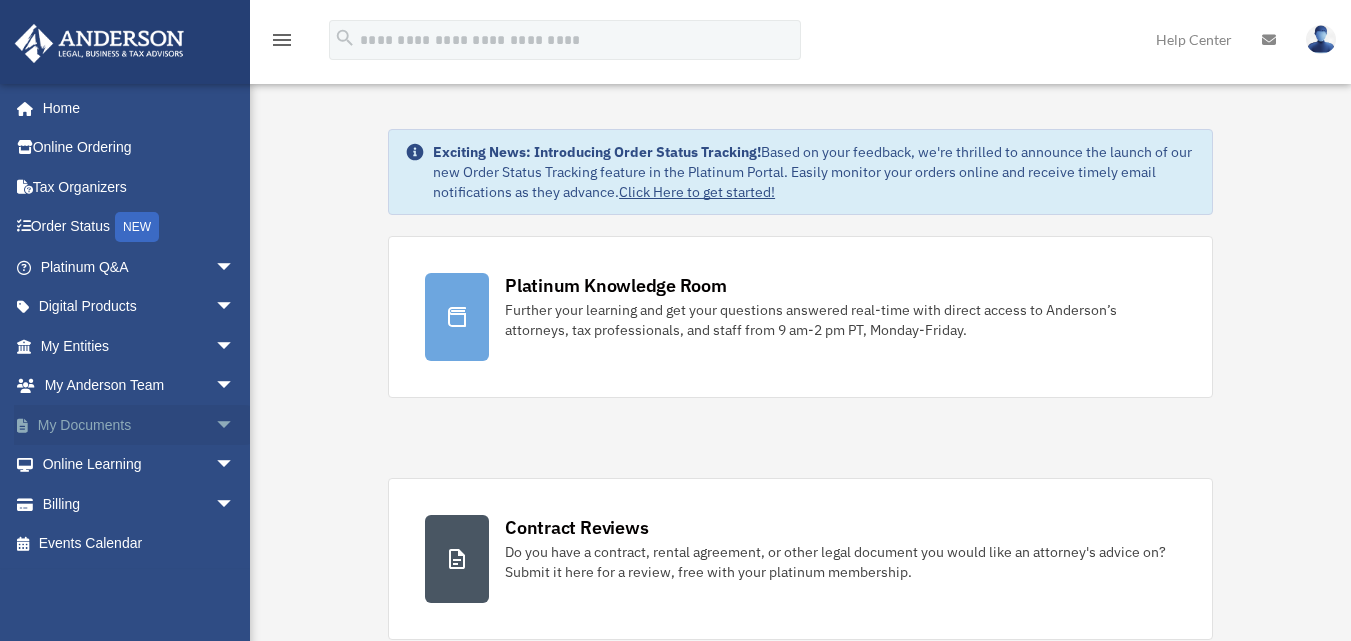 click on "arrow_drop_down" at bounding box center [235, 425] 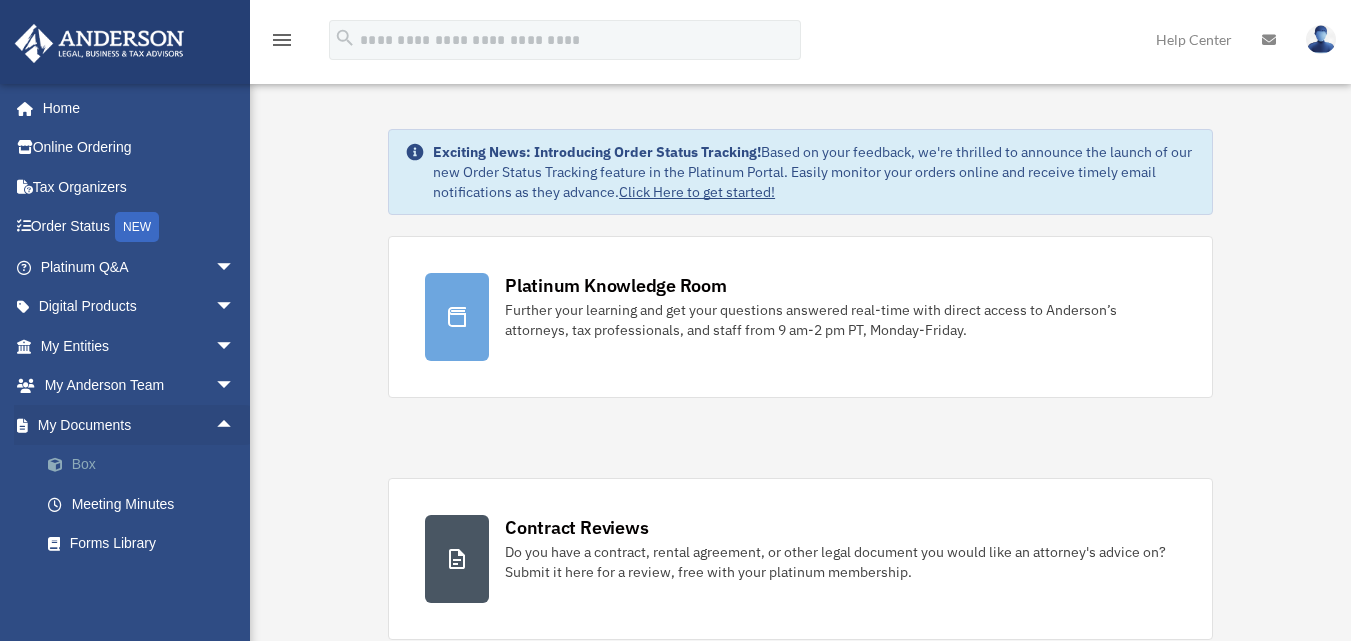 click on "Box" at bounding box center [146, 465] 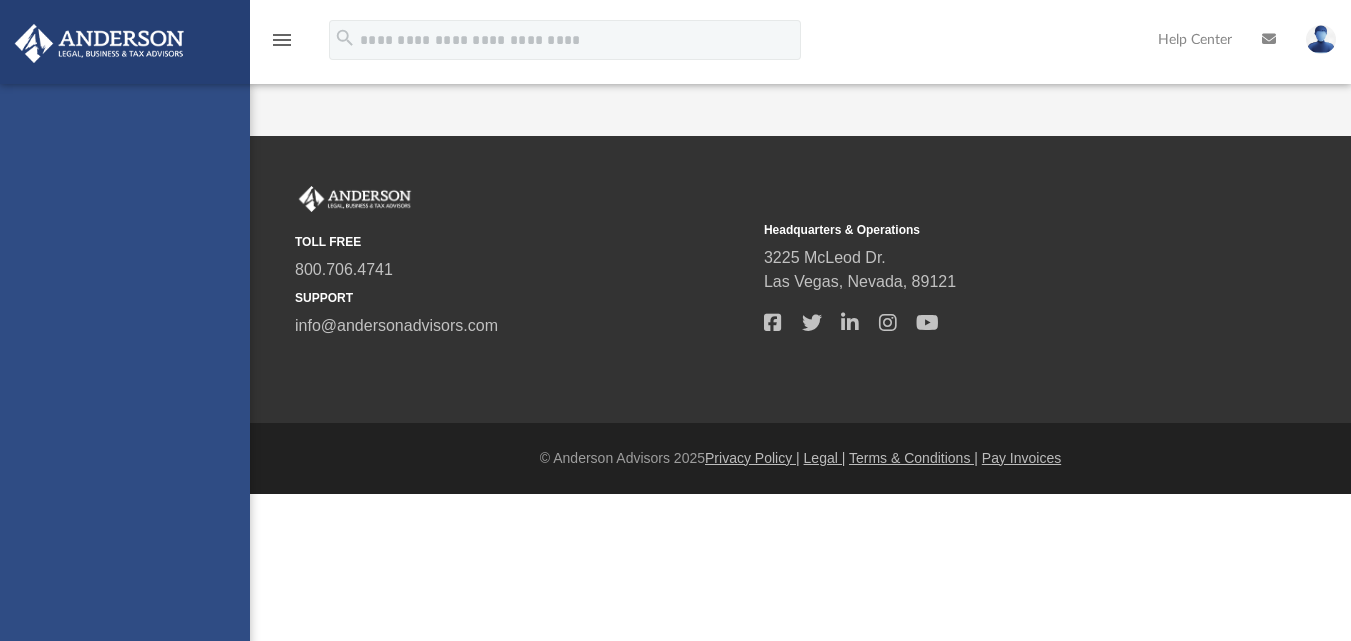 scroll, scrollTop: 0, scrollLeft: 0, axis: both 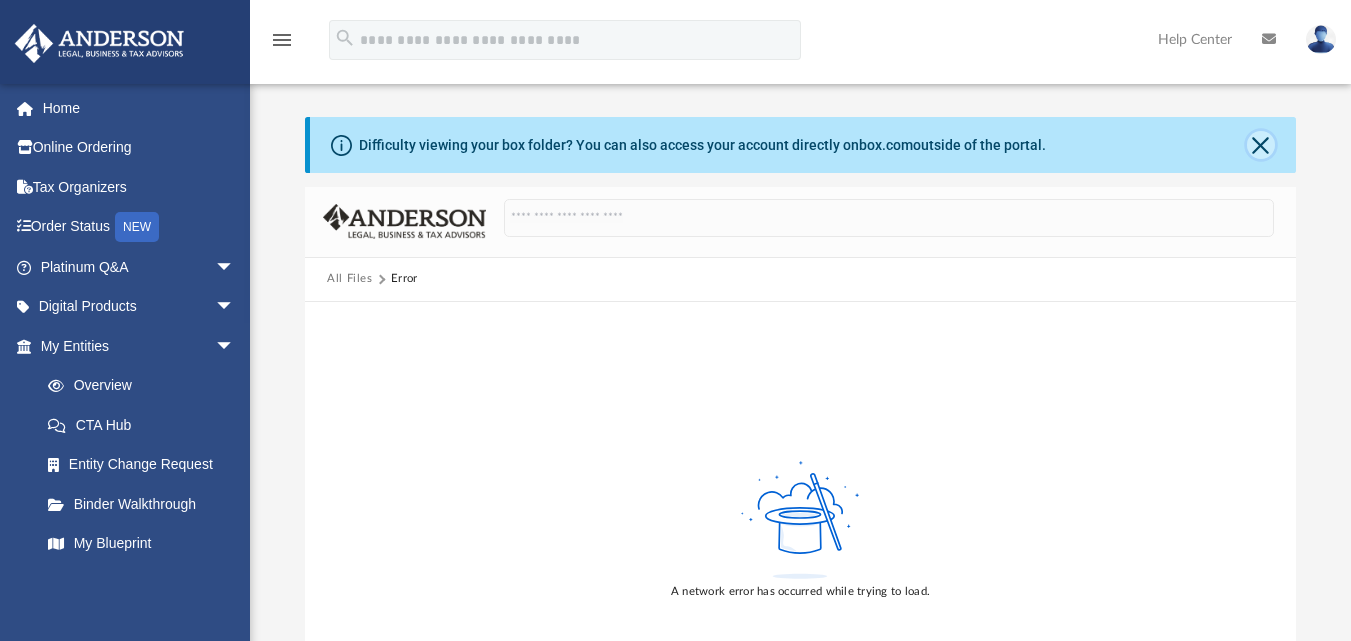 click 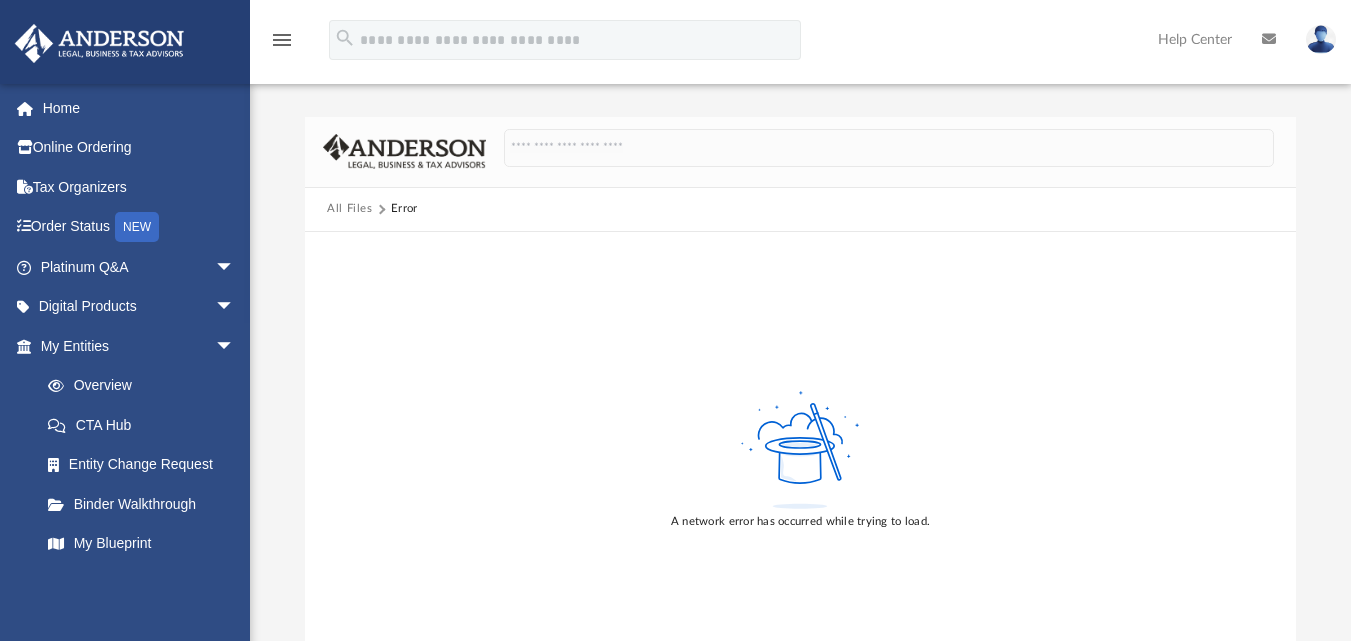 click on "menu" at bounding box center [282, 40] 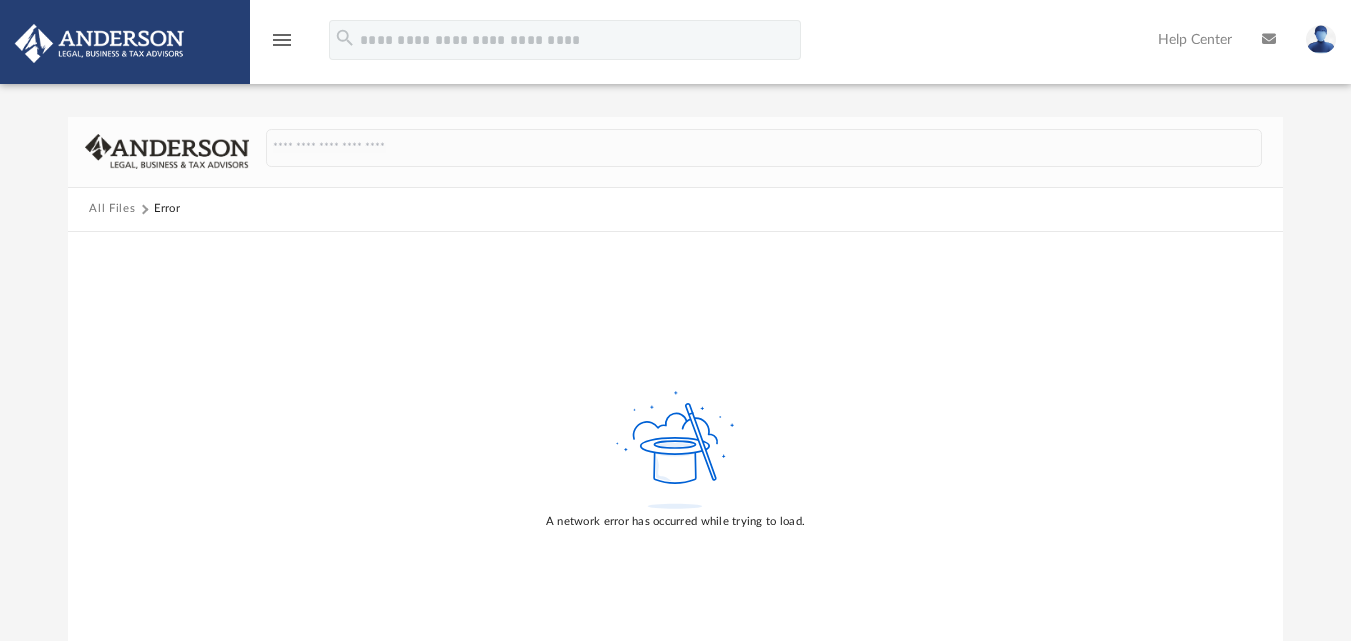 click at bounding box center [99, 43] 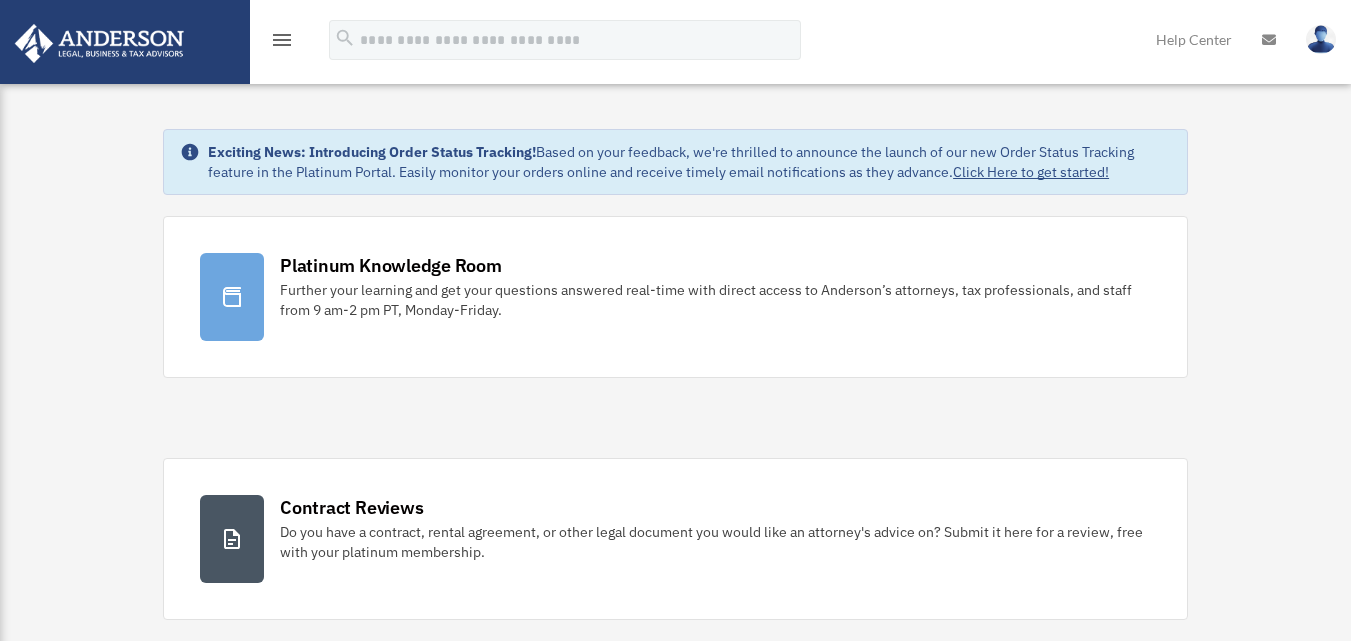 scroll, scrollTop: 0, scrollLeft: 0, axis: both 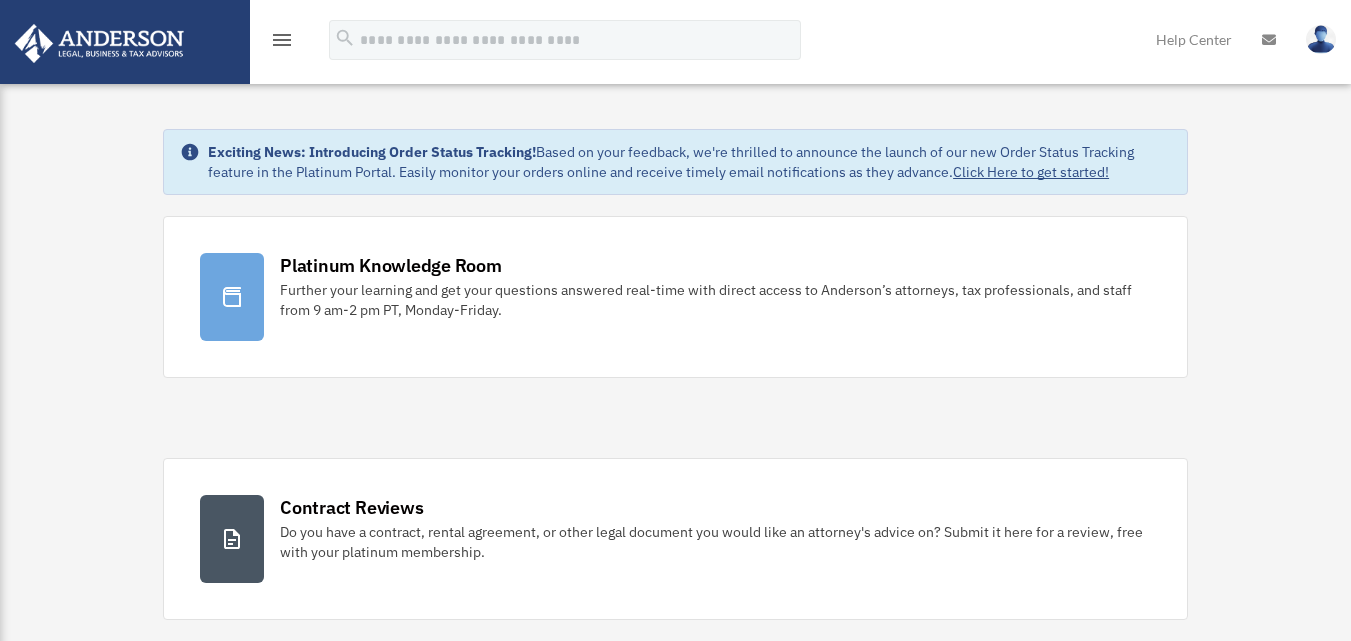 click on "menu" at bounding box center (282, 40) 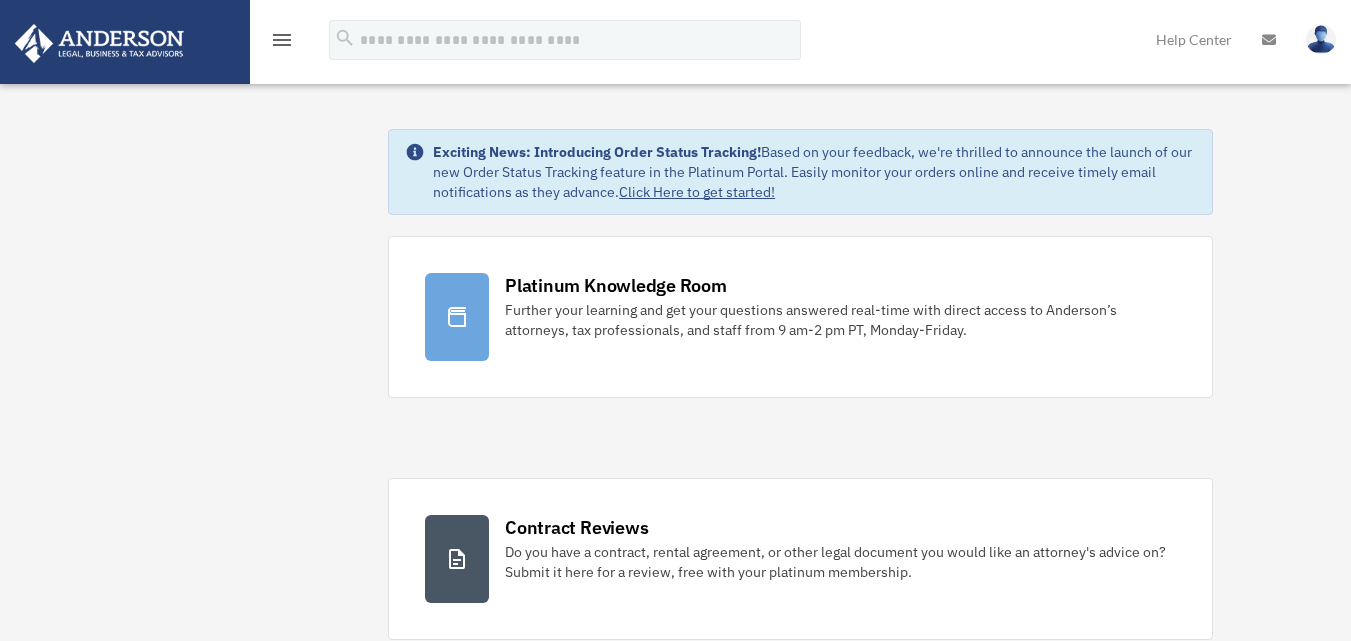click at bounding box center [99, 43] 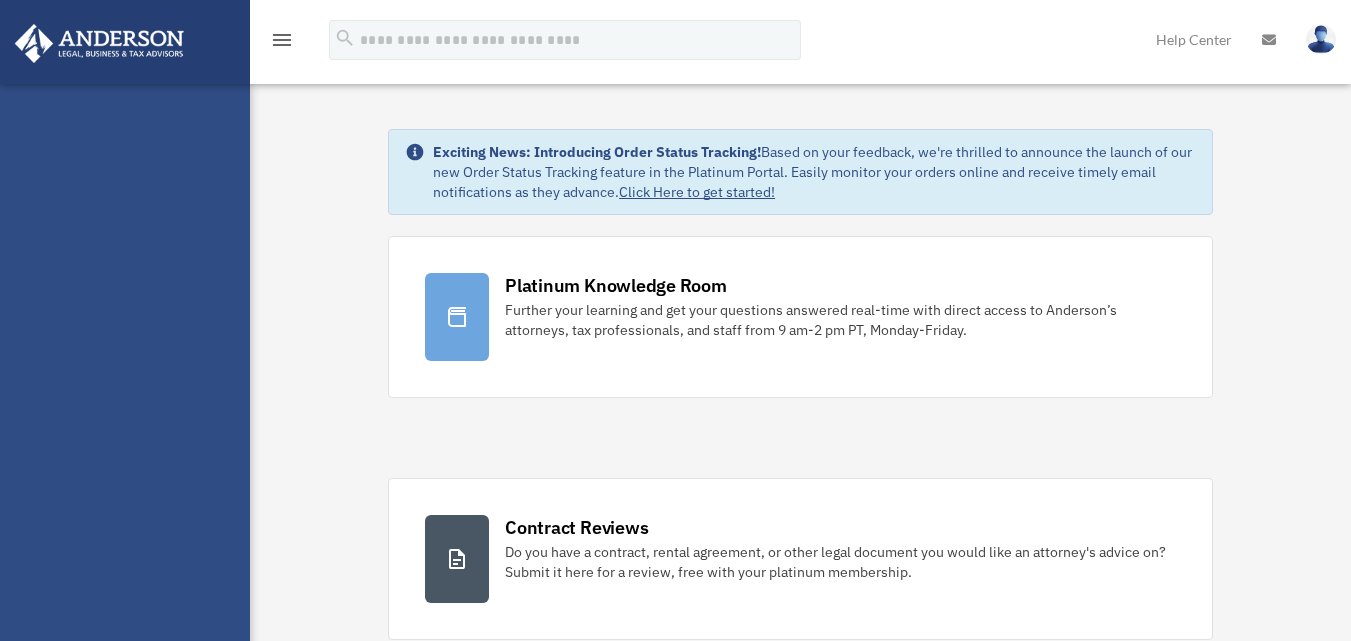 scroll, scrollTop: 0, scrollLeft: 0, axis: both 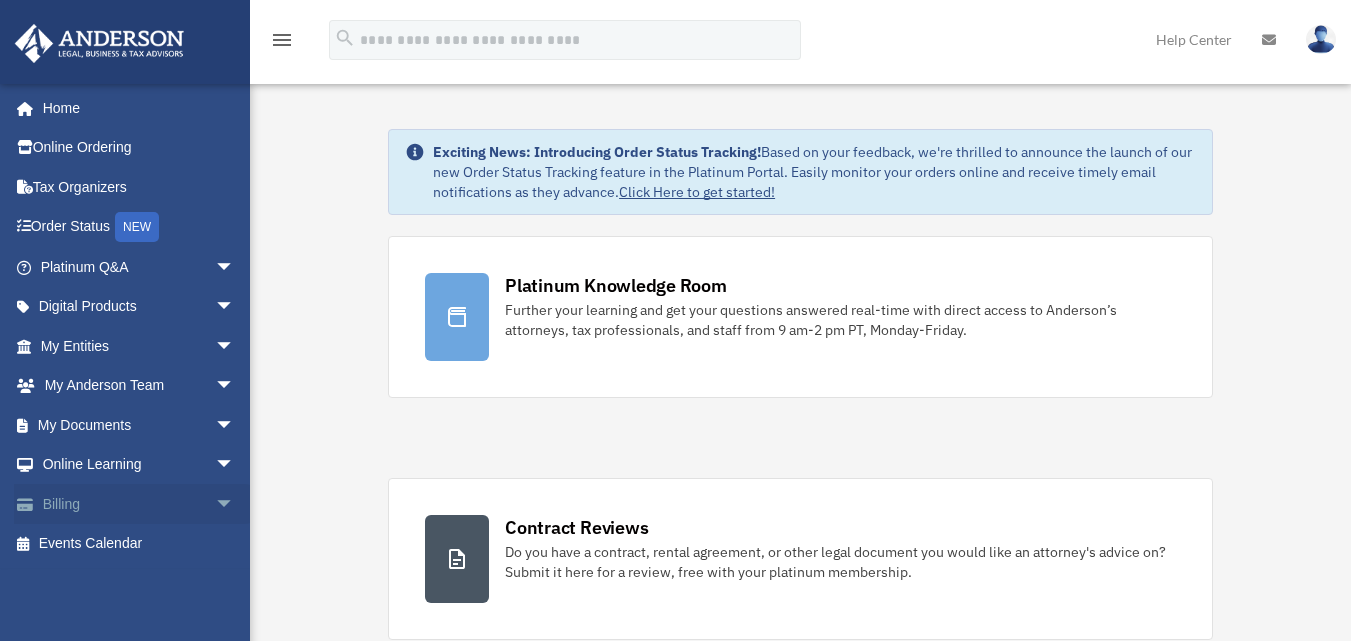 click on "Billing arrow_drop_down" at bounding box center [139, 504] 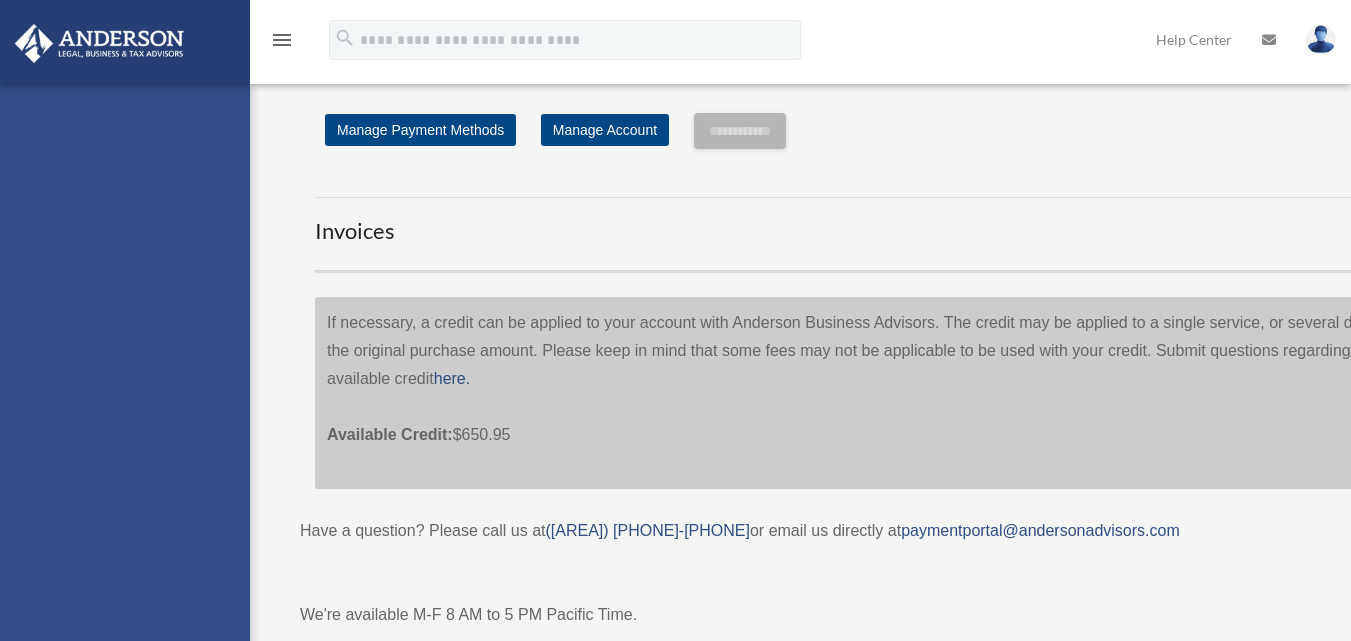 scroll, scrollTop: 0, scrollLeft: 0, axis: both 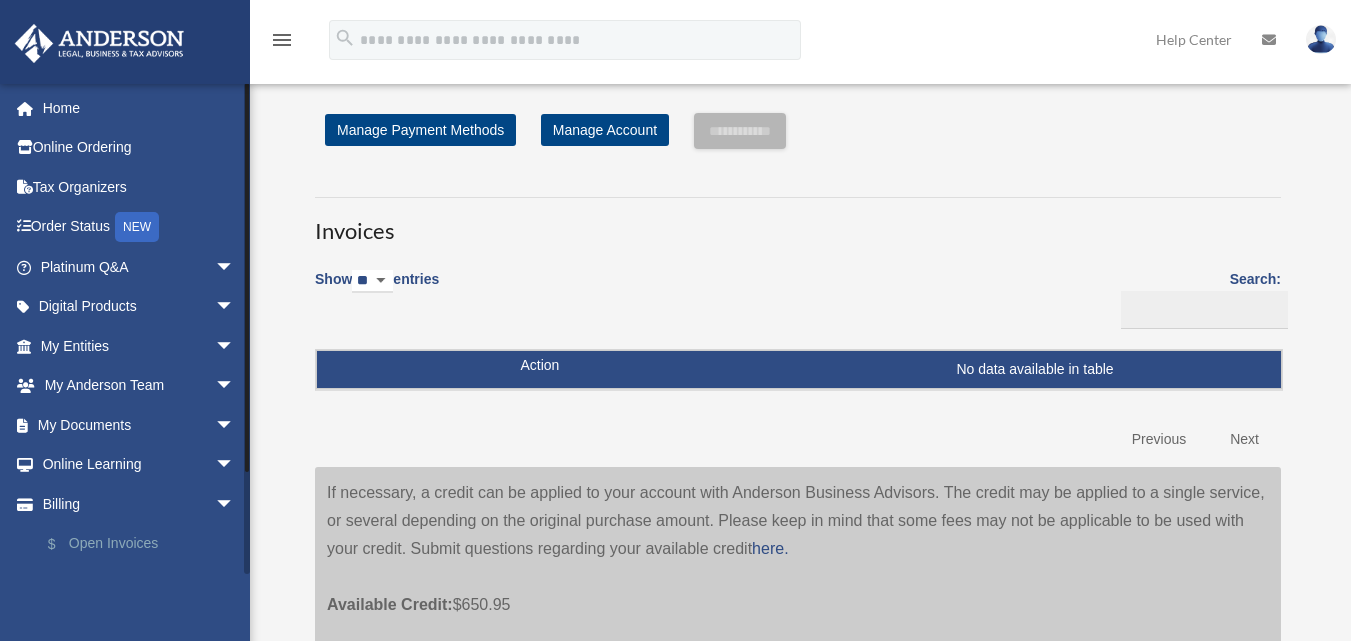 click on "$ Open Invoices" at bounding box center [146, 544] 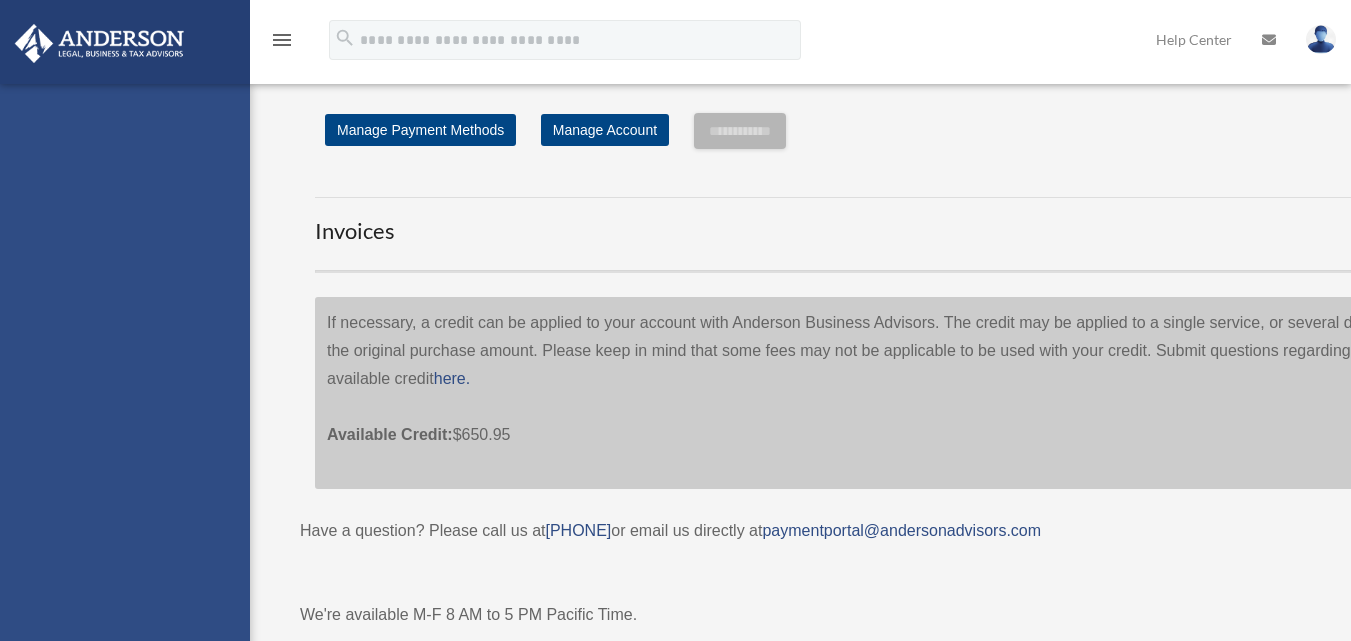 scroll, scrollTop: 0, scrollLeft: 0, axis: both 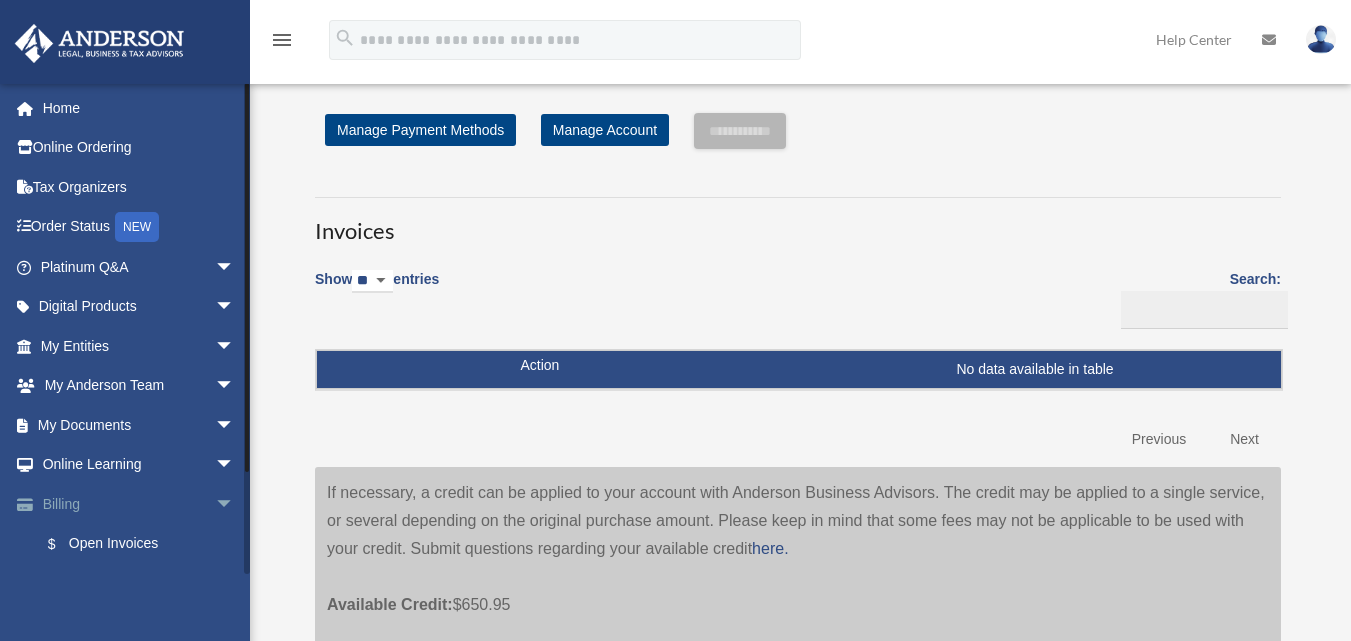 click on "arrow_drop_down" at bounding box center (235, 504) 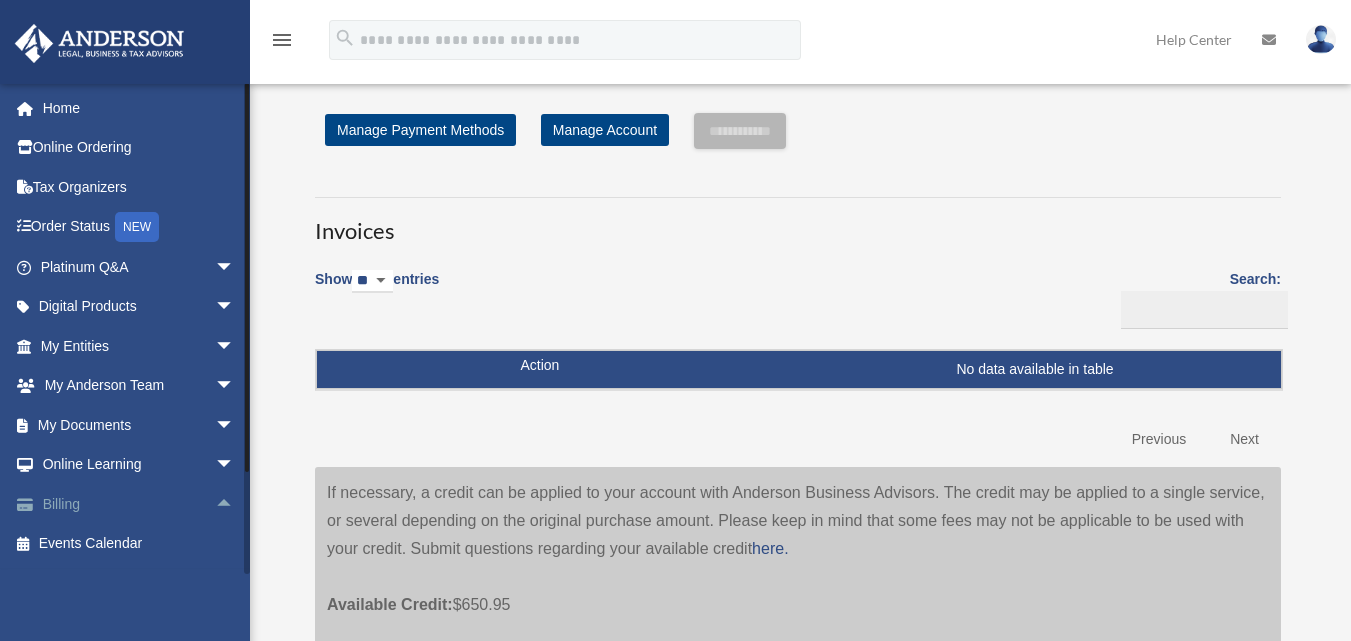 click on "Billing arrow_drop_up" at bounding box center (139, 504) 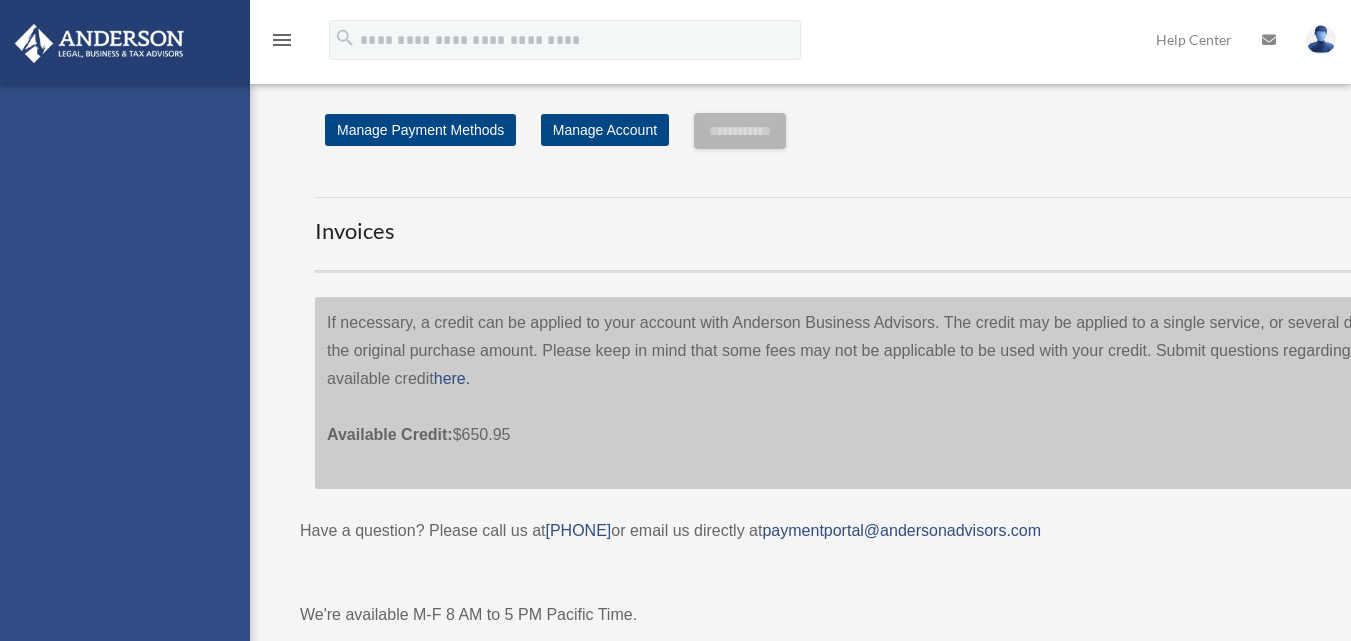 scroll, scrollTop: 0, scrollLeft: 0, axis: both 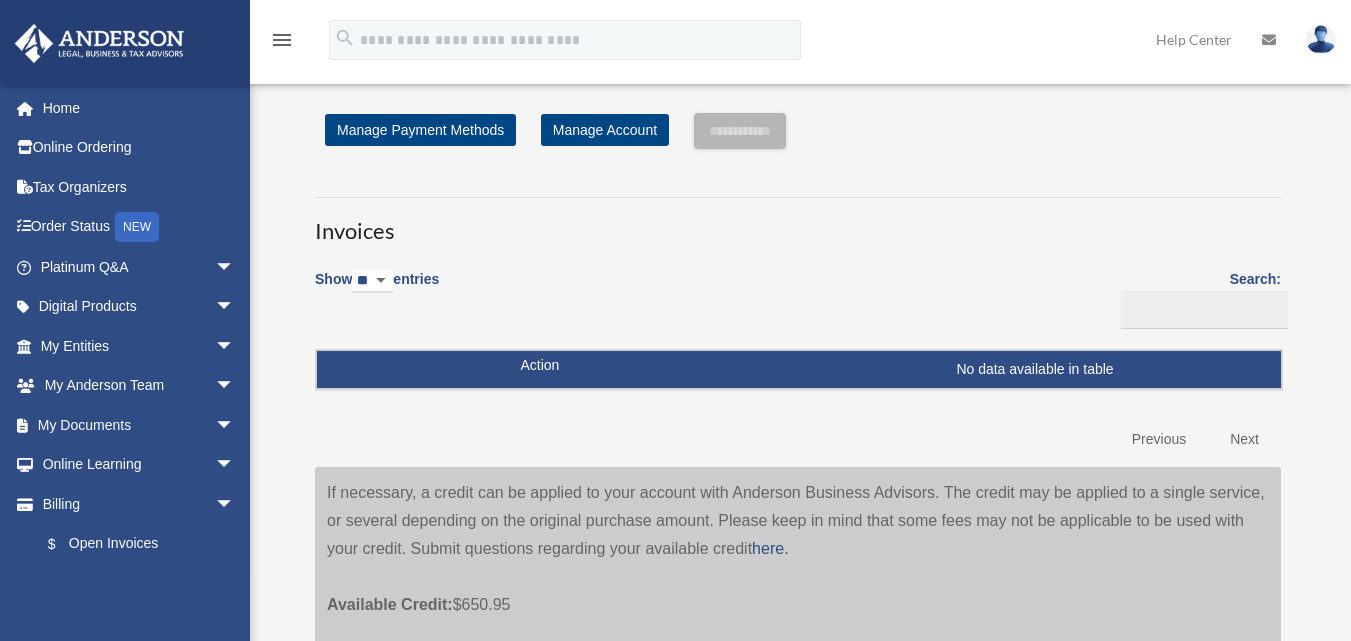 click on "Previous" at bounding box center [1159, 439] 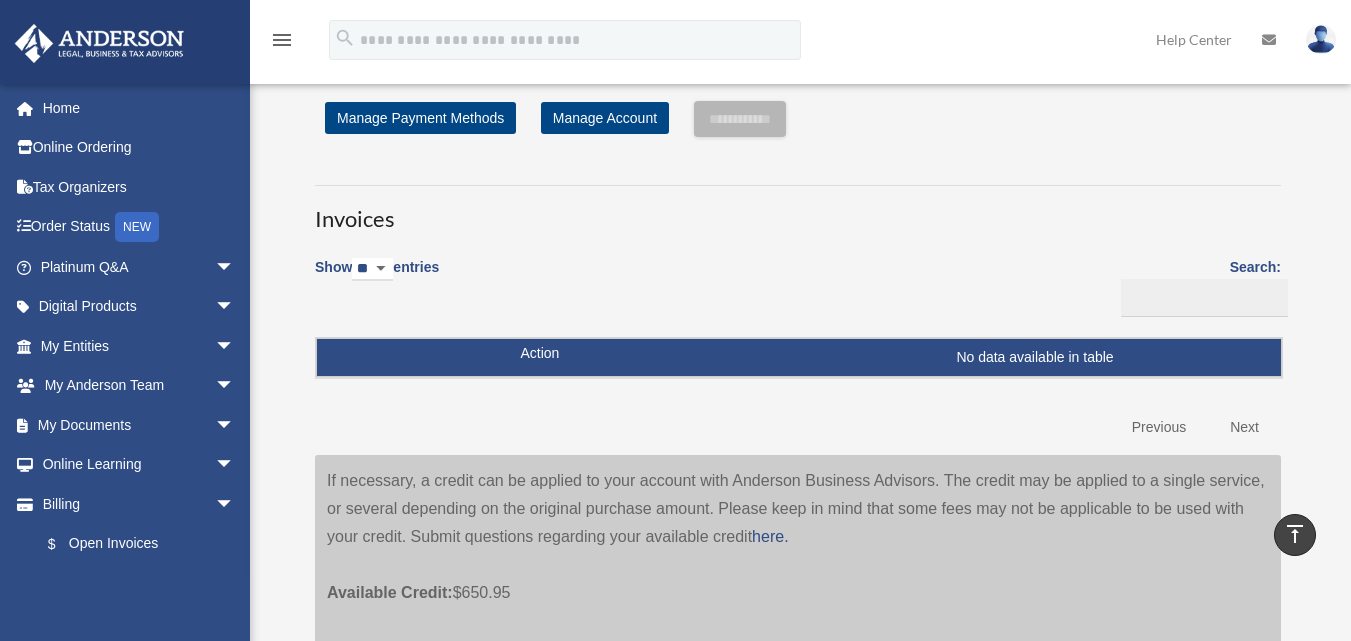 scroll, scrollTop: 0, scrollLeft: 0, axis: both 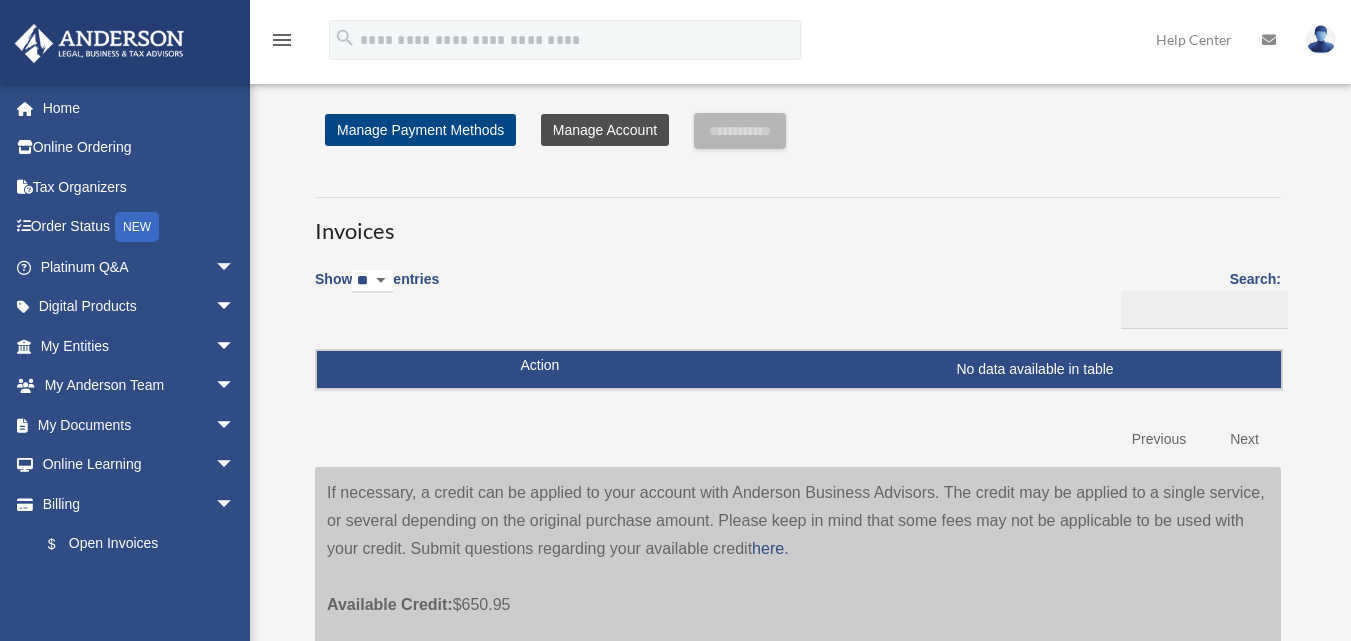 click on "Manage Account" at bounding box center [605, 130] 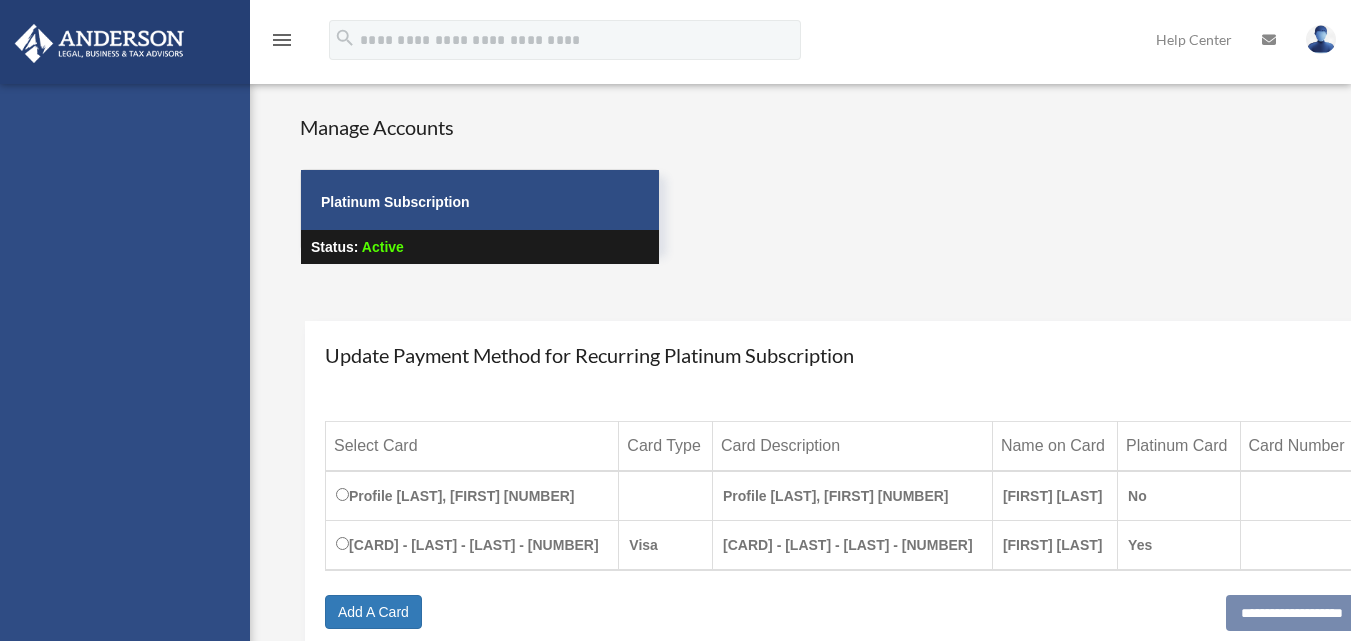 scroll, scrollTop: 0, scrollLeft: 0, axis: both 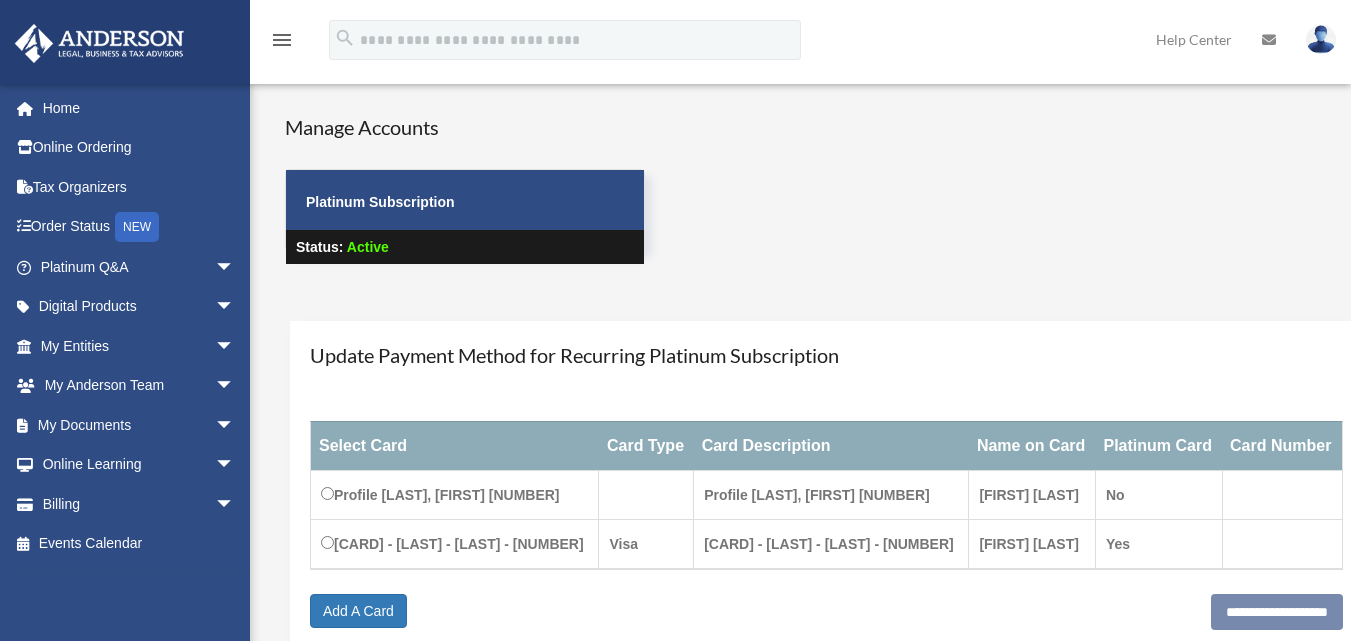 click on "Profile [LAST], [FIRST] [NUMBER]" at bounding box center (455, 494) 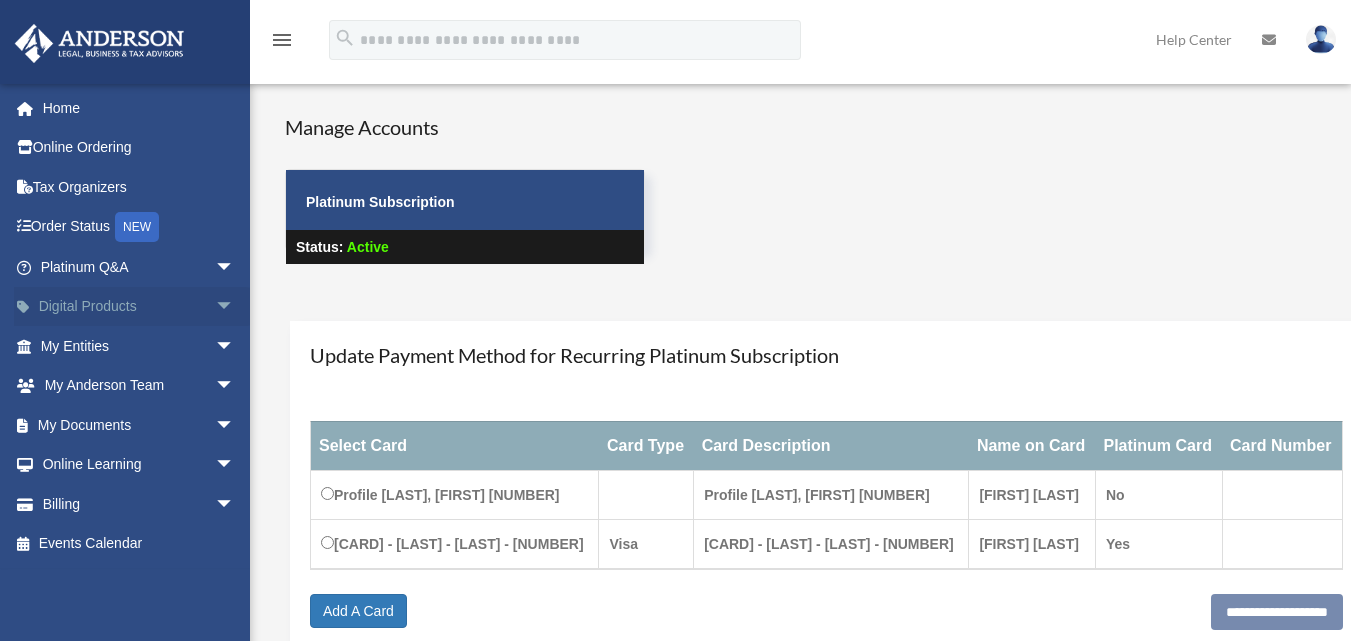 click on "arrow_drop_down" at bounding box center [235, 307] 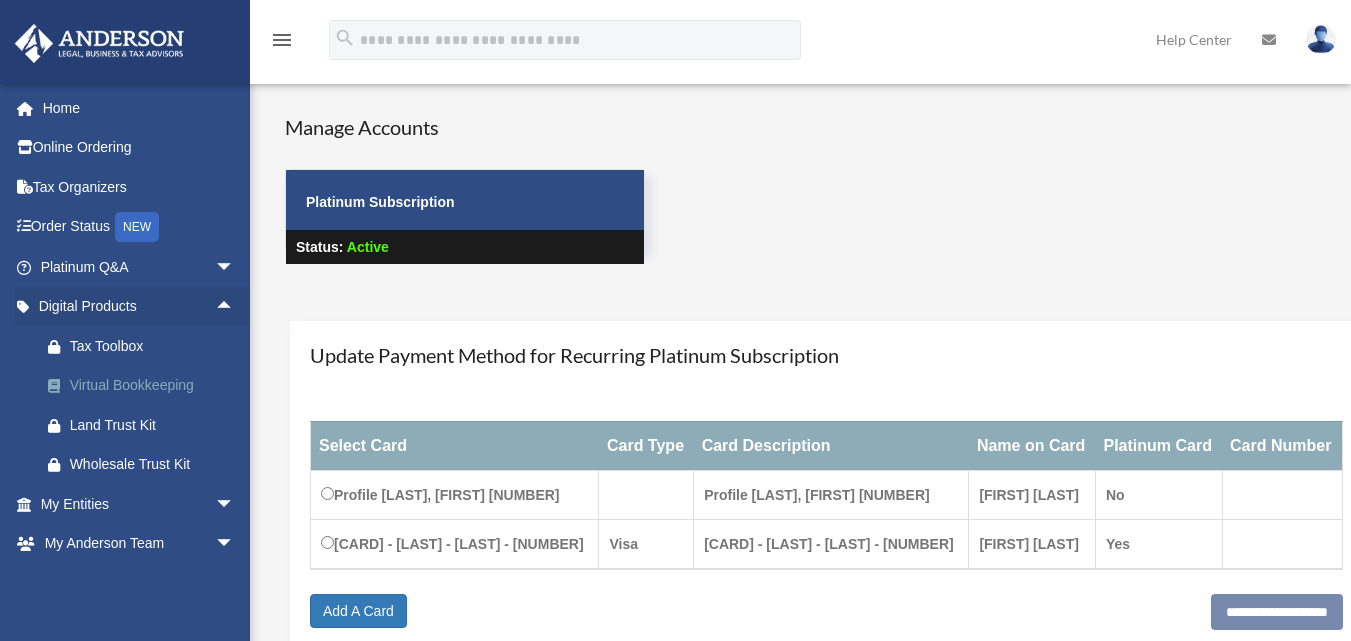 click on "Virtual Bookkeeping" at bounding box center (155, 385) 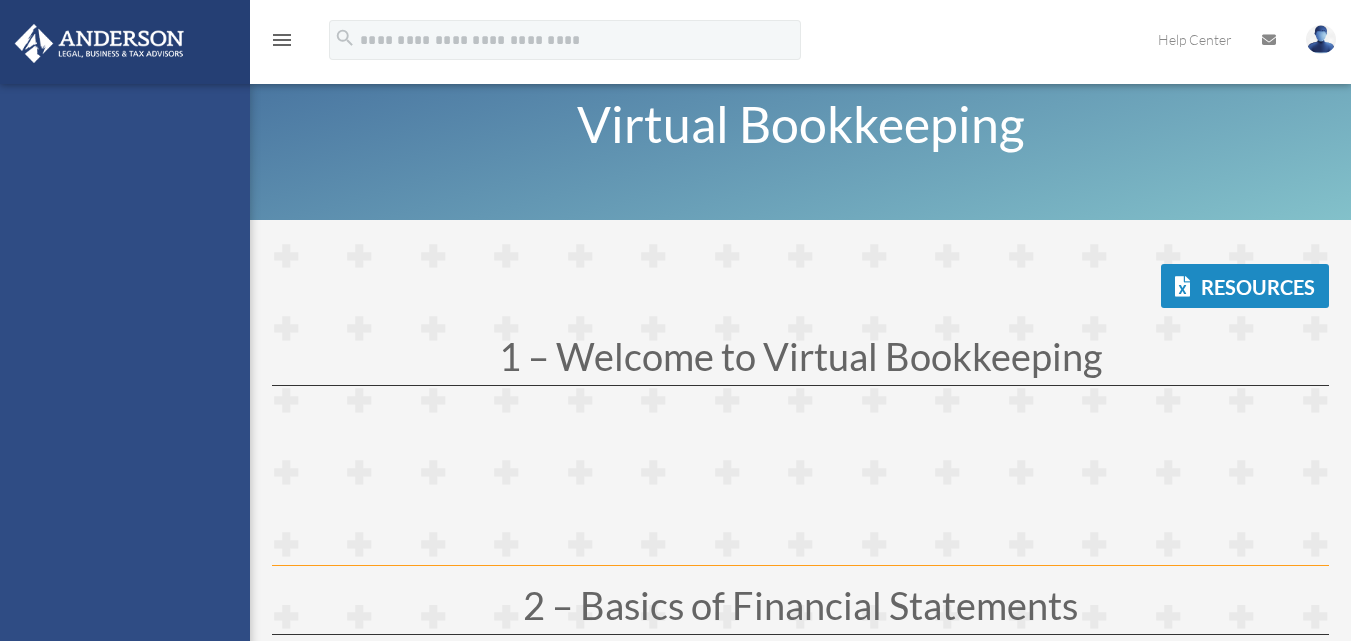 scroll, scrollTop: 0, scrollLeft: 0, axis: both 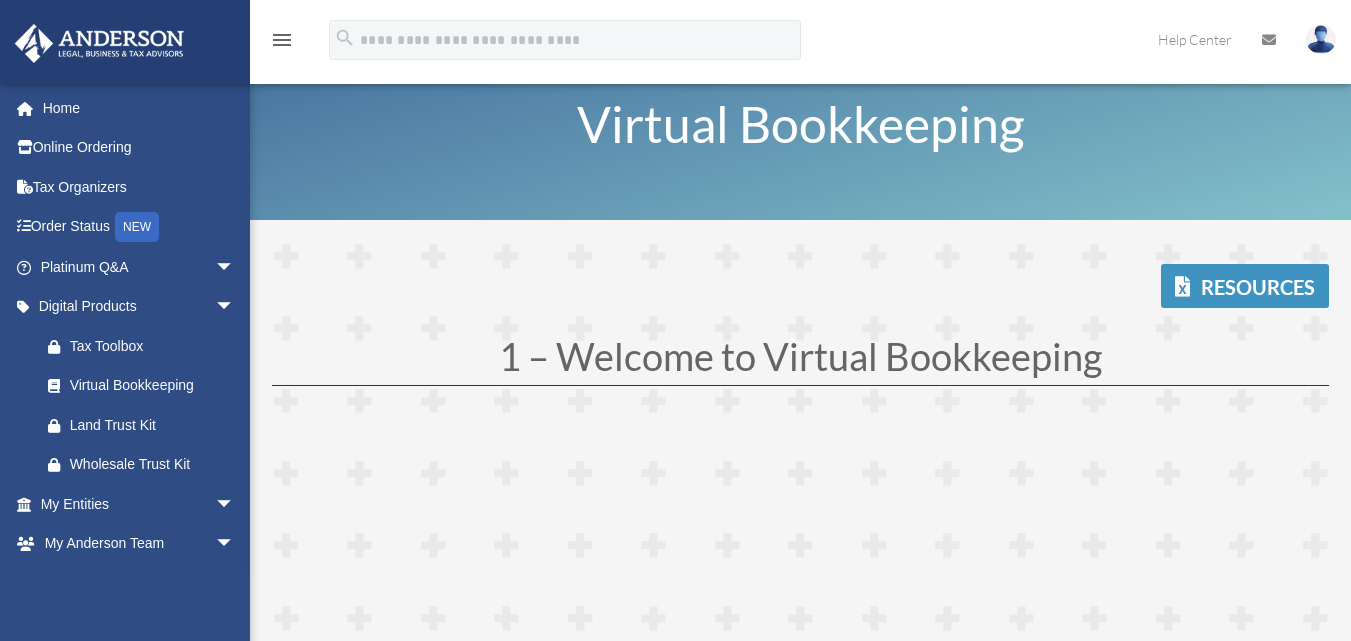click on "Resources" at bounding box center [1245, 286] 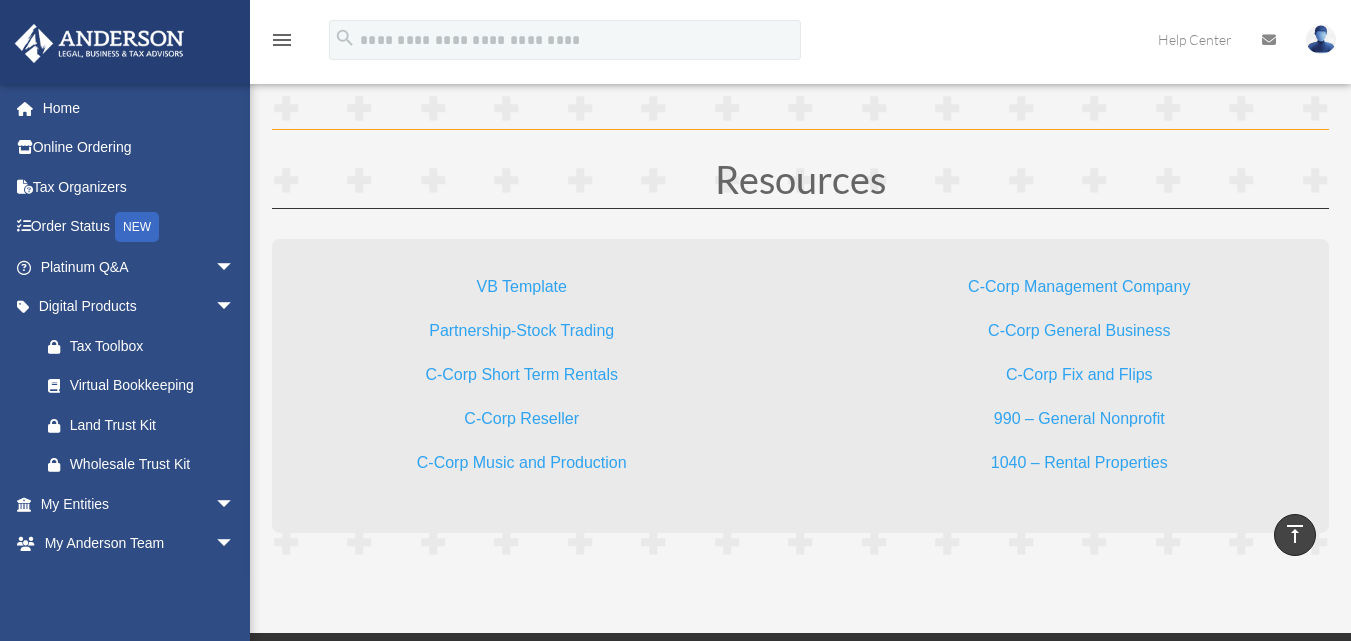 scroll, scrollTop: 5757, scrollLeft: 0, axis: vertical 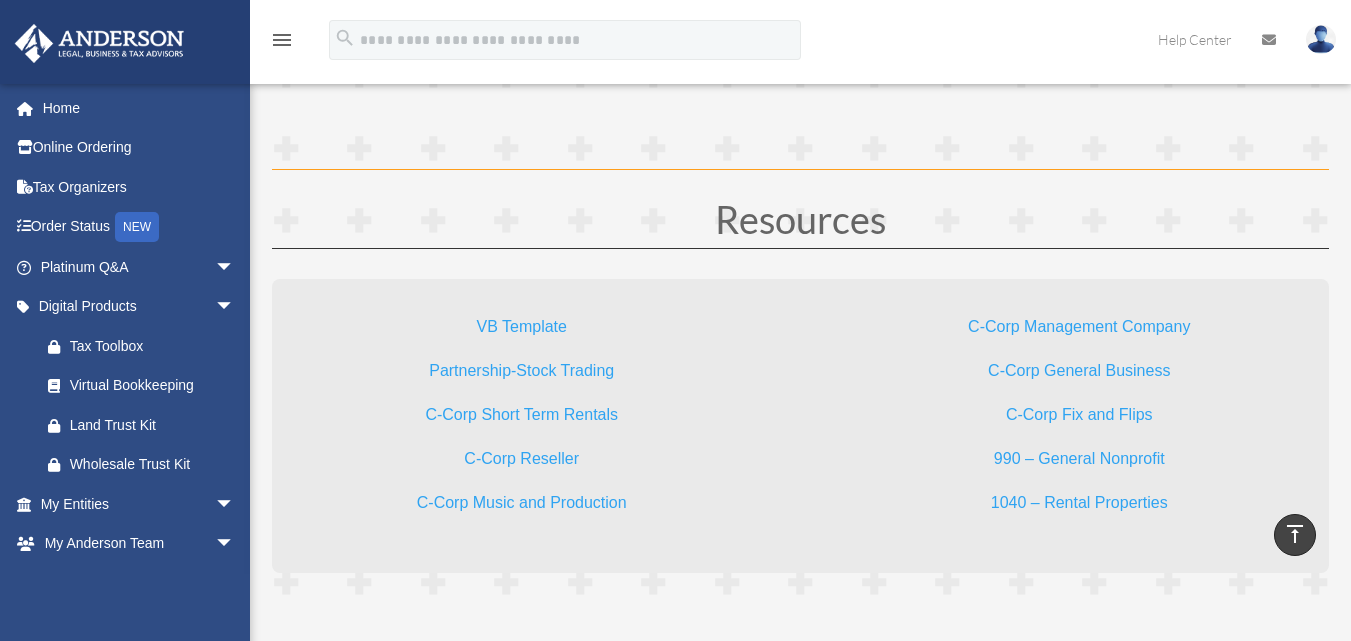 click on "VB Template" at bounding box center (522, 331) 